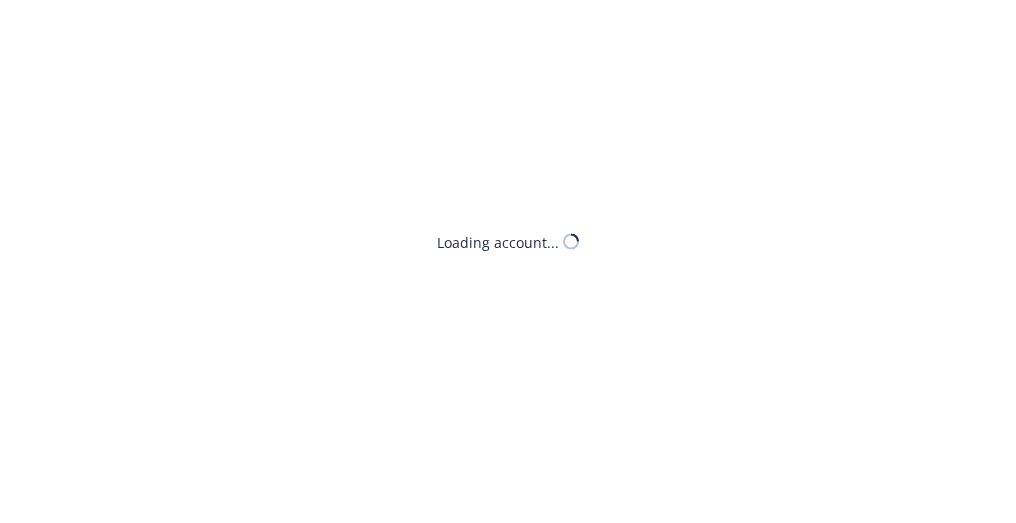 scroll, scrollTop: 0, scrollLeft: 0, axis: both 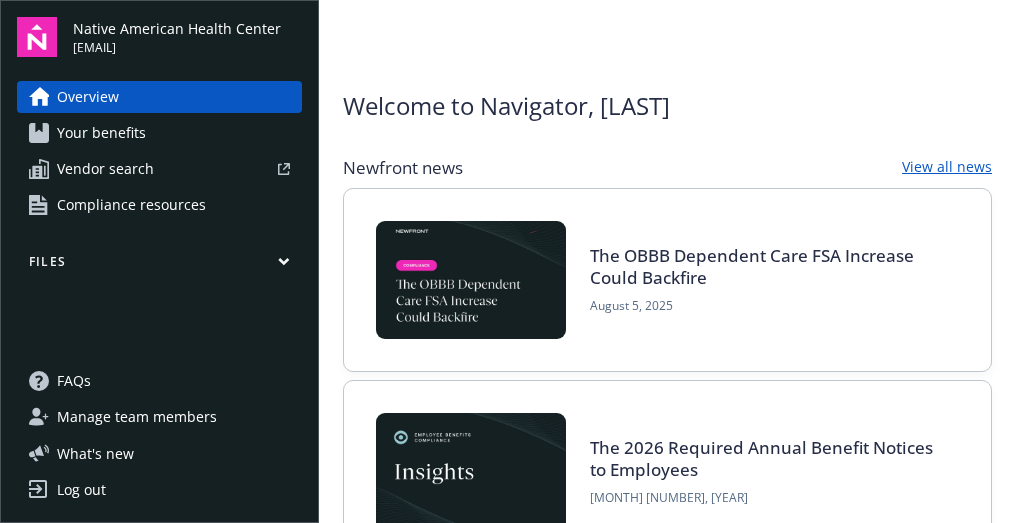 click on "Your benefits" at bounding box center [159, 133] 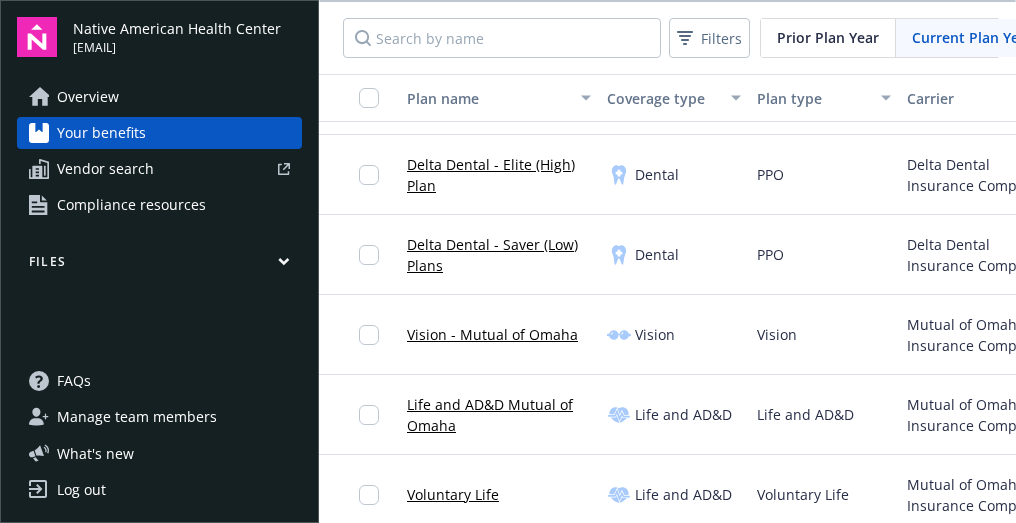 scroll, scrollTop: 100, scrollLeft: 0, axis: vertical 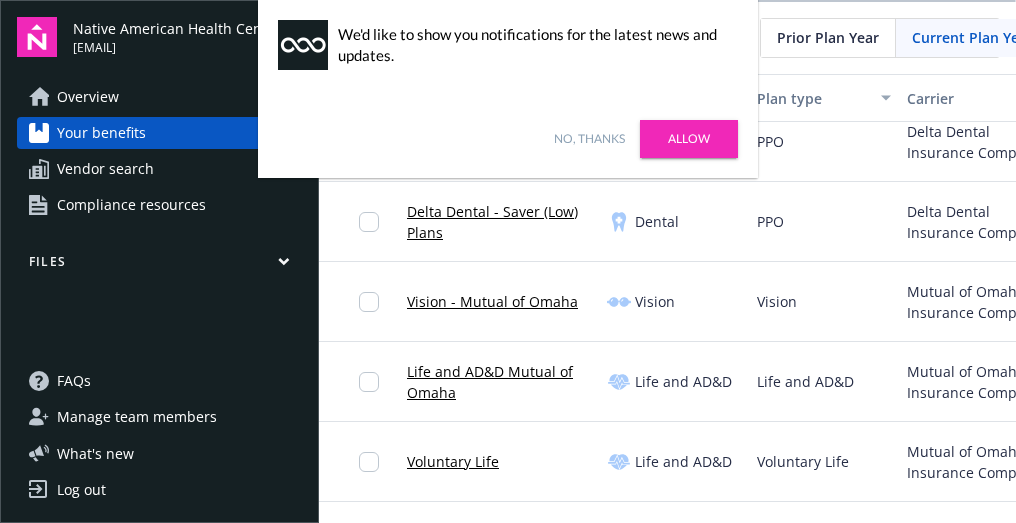 click on "Allow" at bounding box center (689, 139) 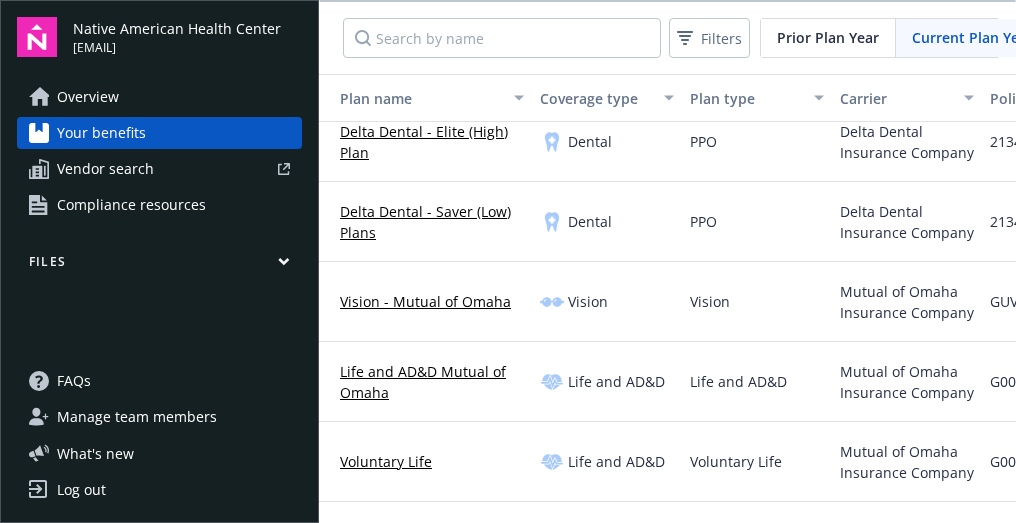 scroll, scrollTop: 100, scrollLeft: 72, axis: both 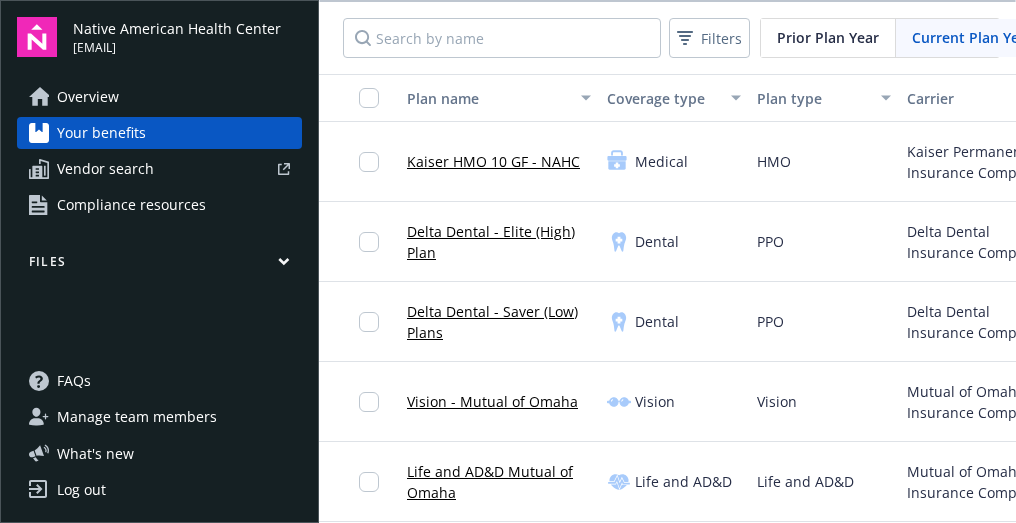 click on "Compliance resources" at bounding box center (131, 205) 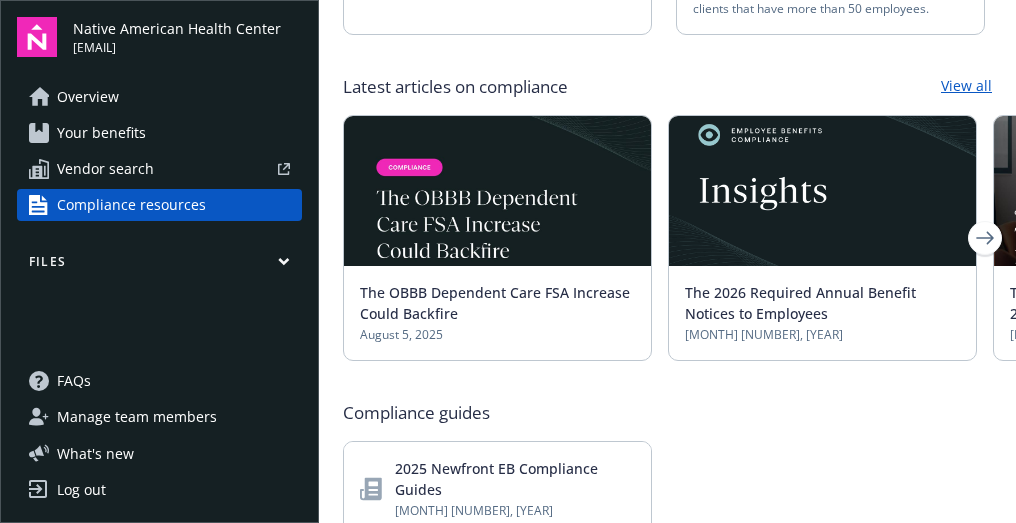 scroll, scrollTop: 0, scrollLeft: 0, axis: both 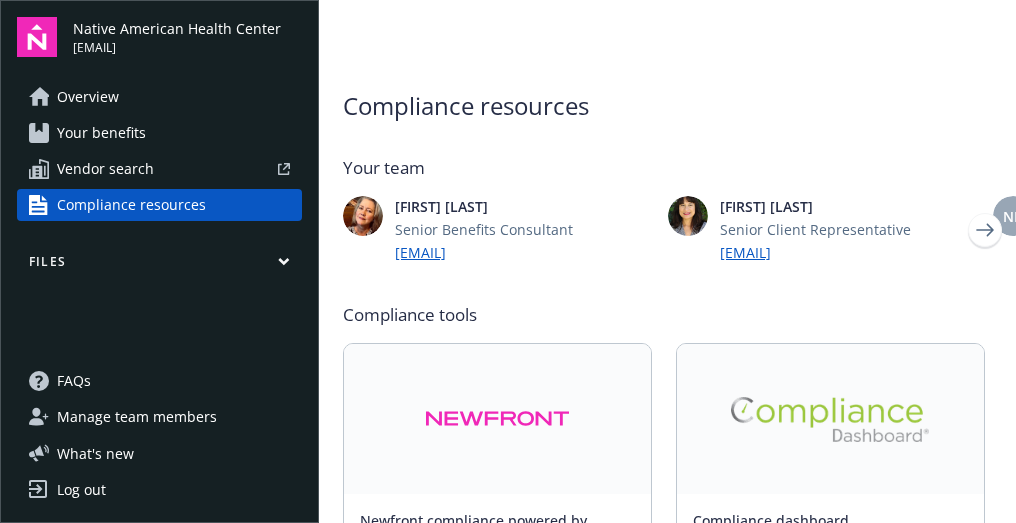 click on "Files" at bounding box center [159, 265] 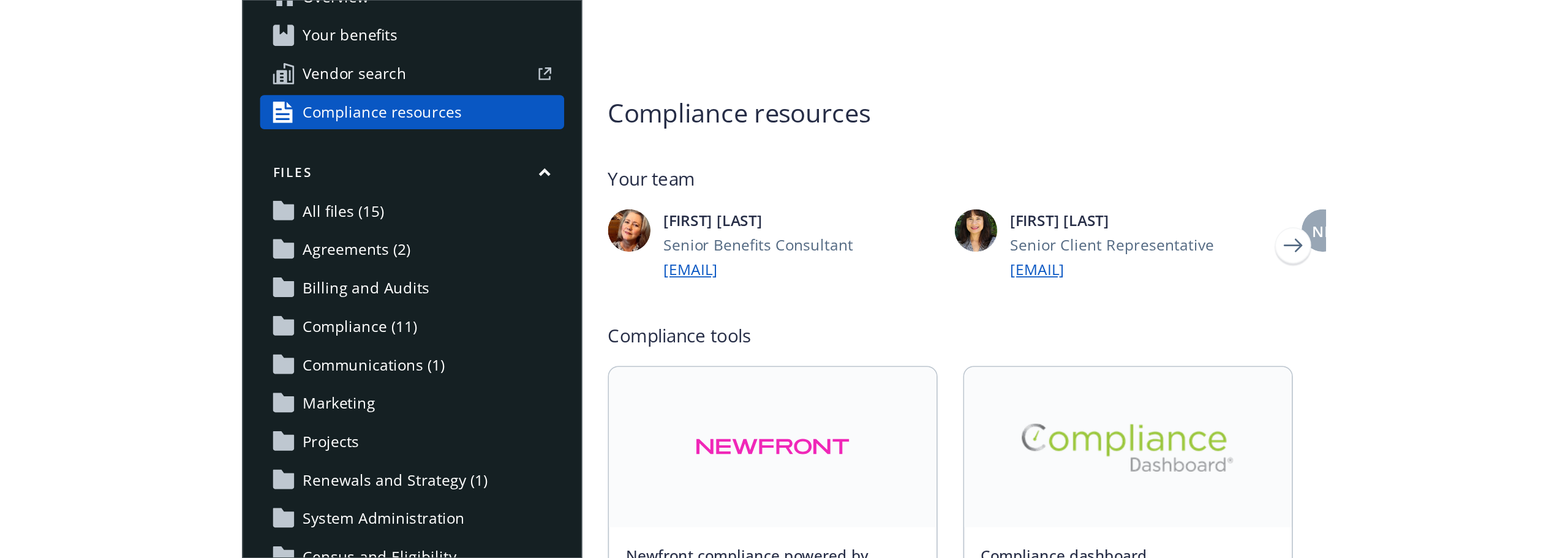 scroll, scrollTop: 123, scrollLeft: 0, axis: vertical 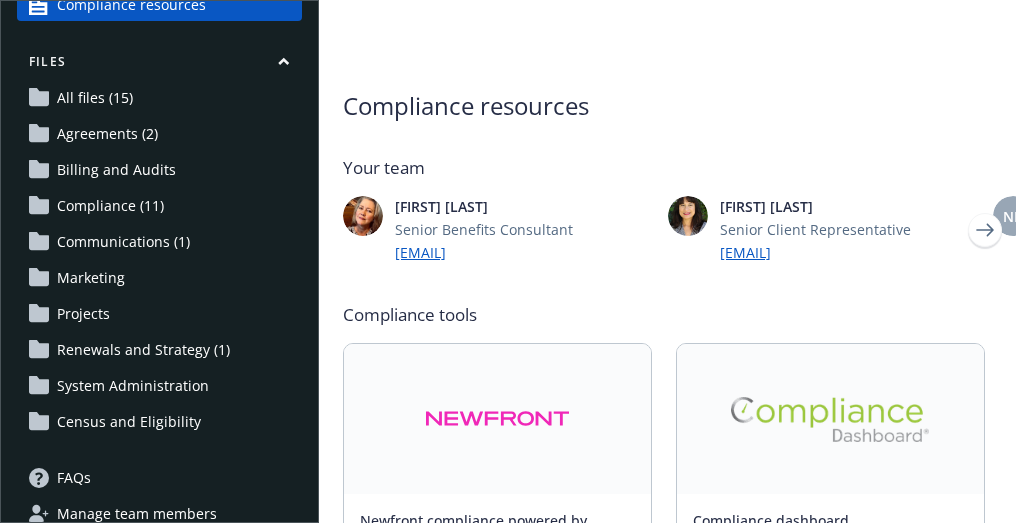 click on "Compliance (11)" at bounding box center [110, 206] 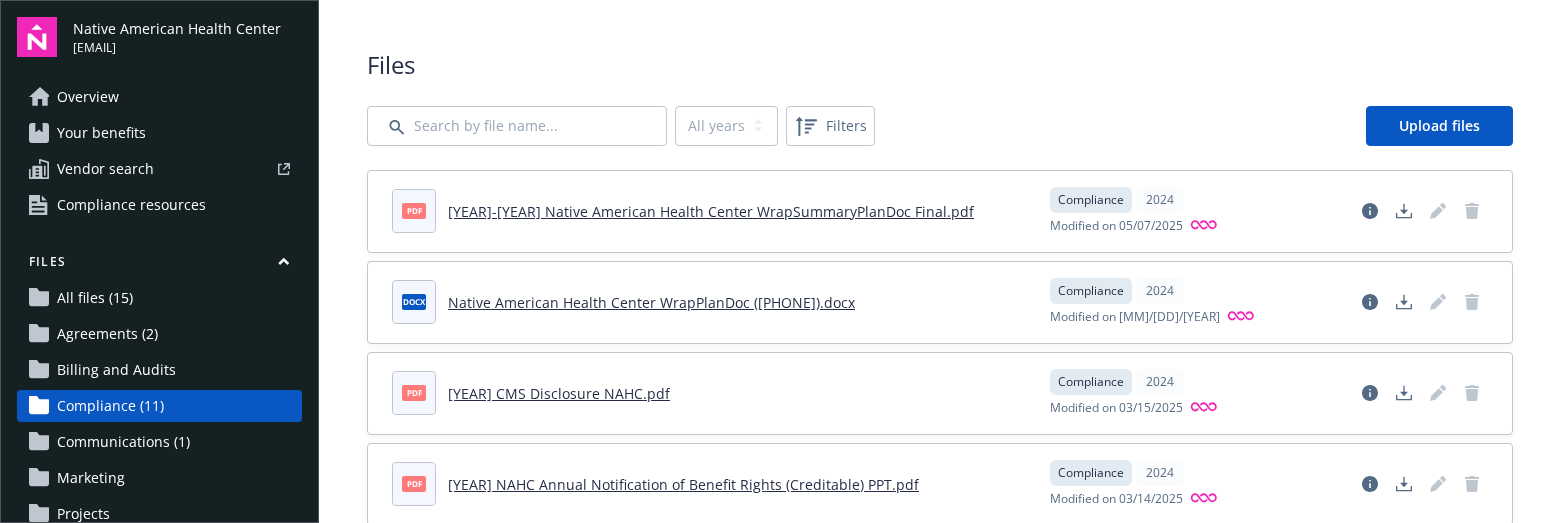click on "[YEAR]-[YEAR] Native American Health Center WrapSummaryPlanDoc Final.pdf" at bounding box center (711, 211) 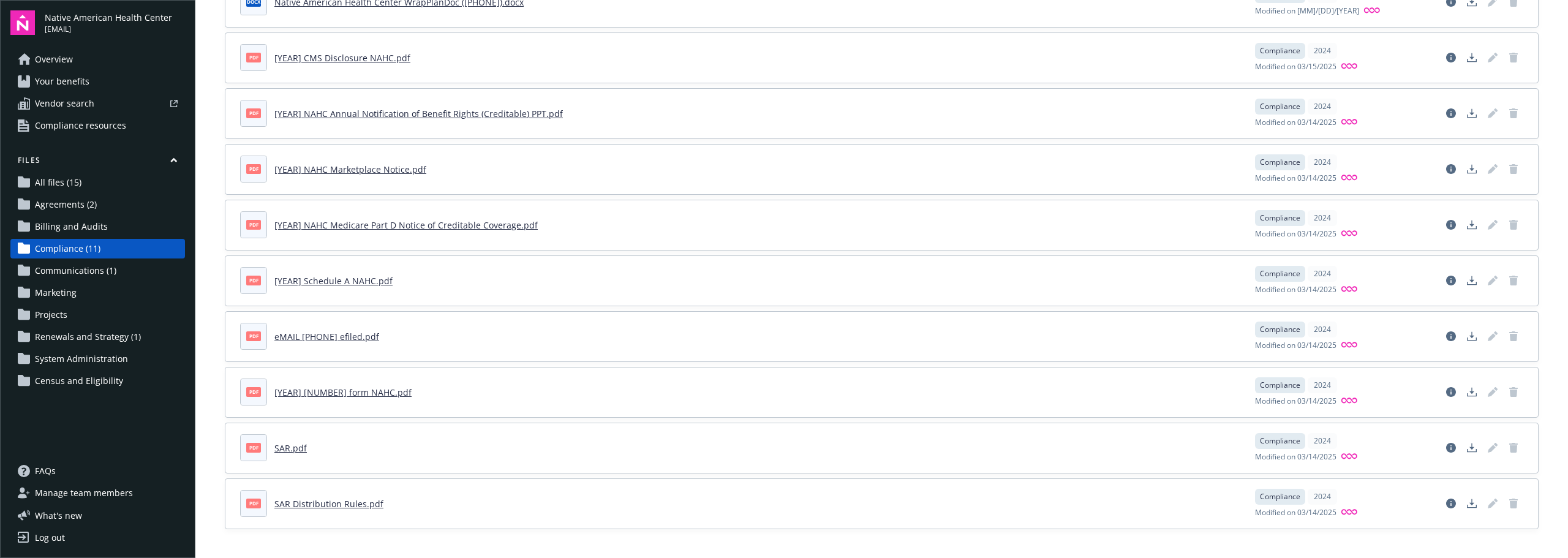 scroll, scrollTop: 184, scrollLeft: 0, axis: vertical 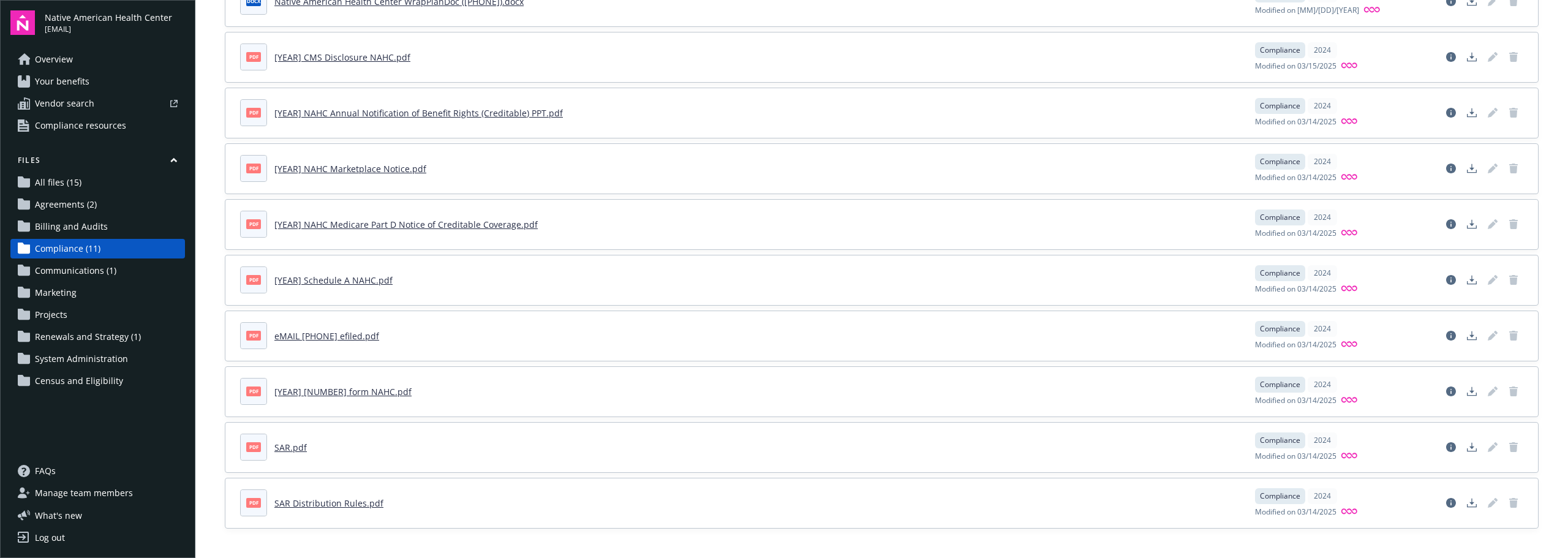 click on "Census and Eligibility" at bounding box center [79, 381] 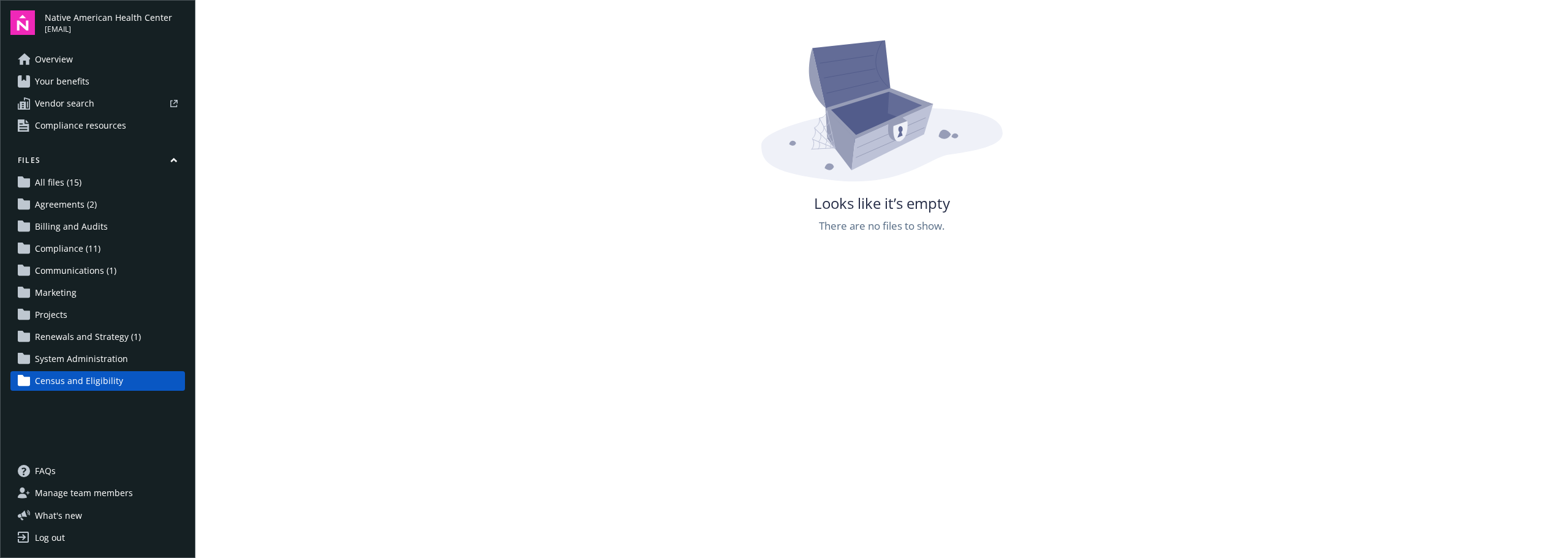 click on "All files (15)" at bounding box center (58, 183) 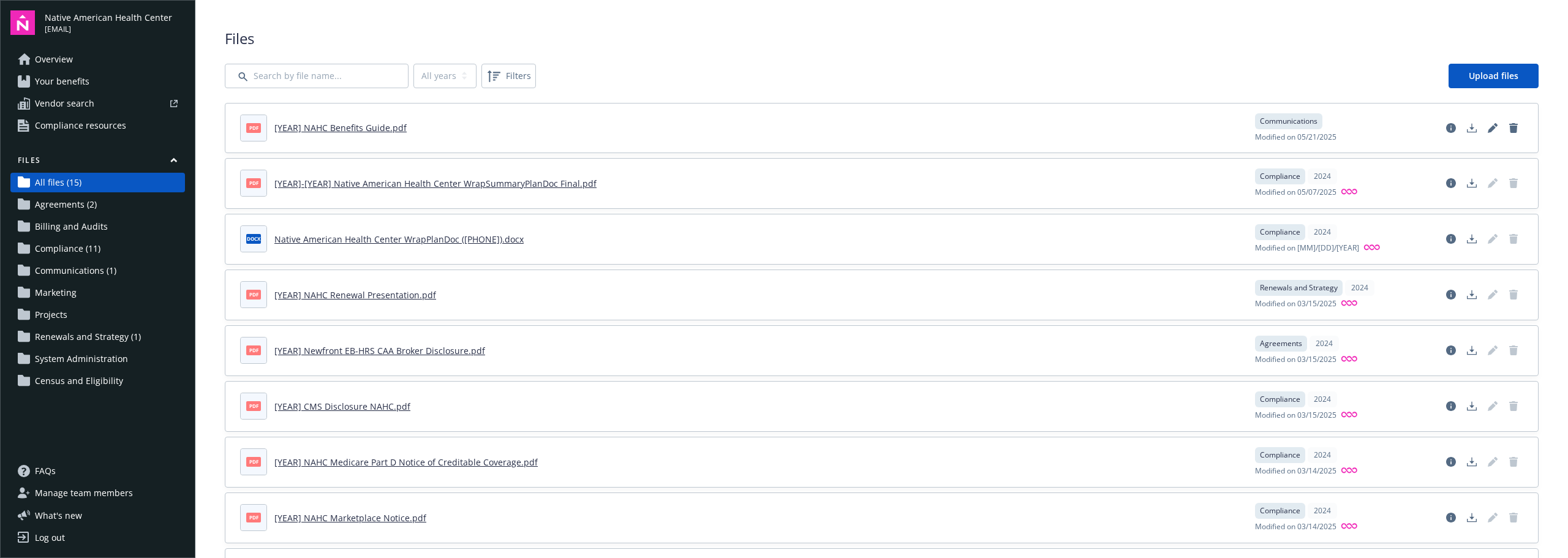 scroll, scrollTop: 0, scrollLeft: 0, axis: both 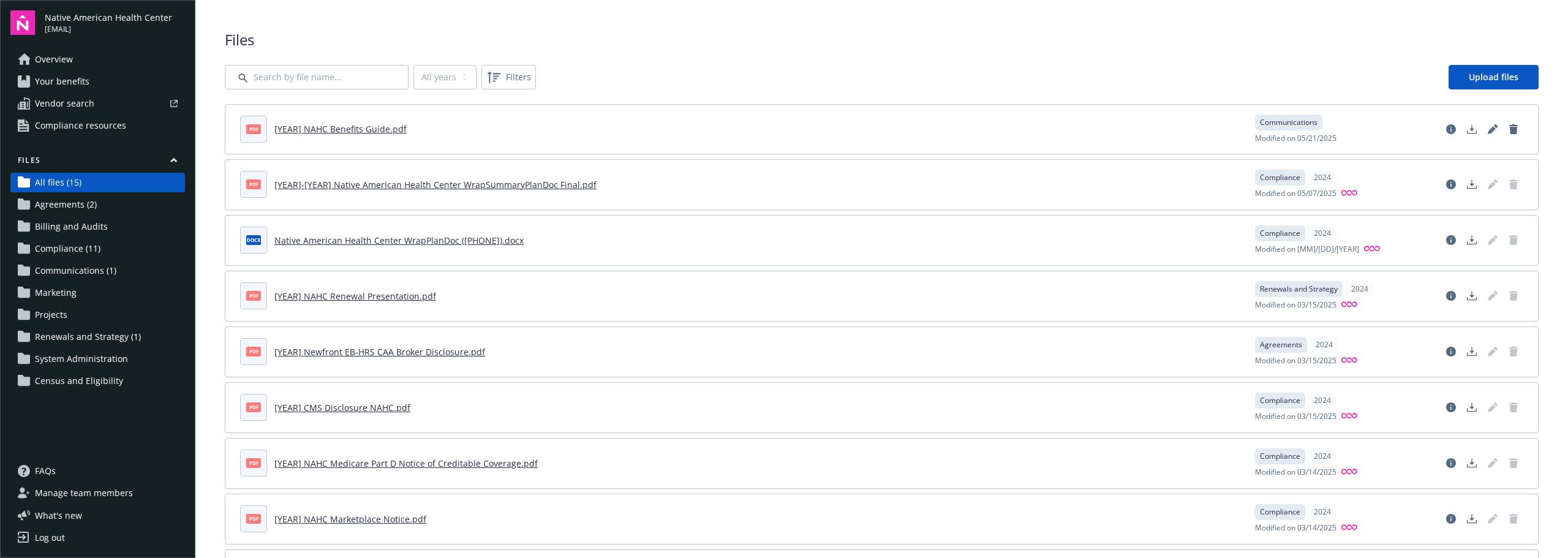 click on "[YEAR] NAHC Benefits Guide.pdf" at bounding box center [341, 129] 